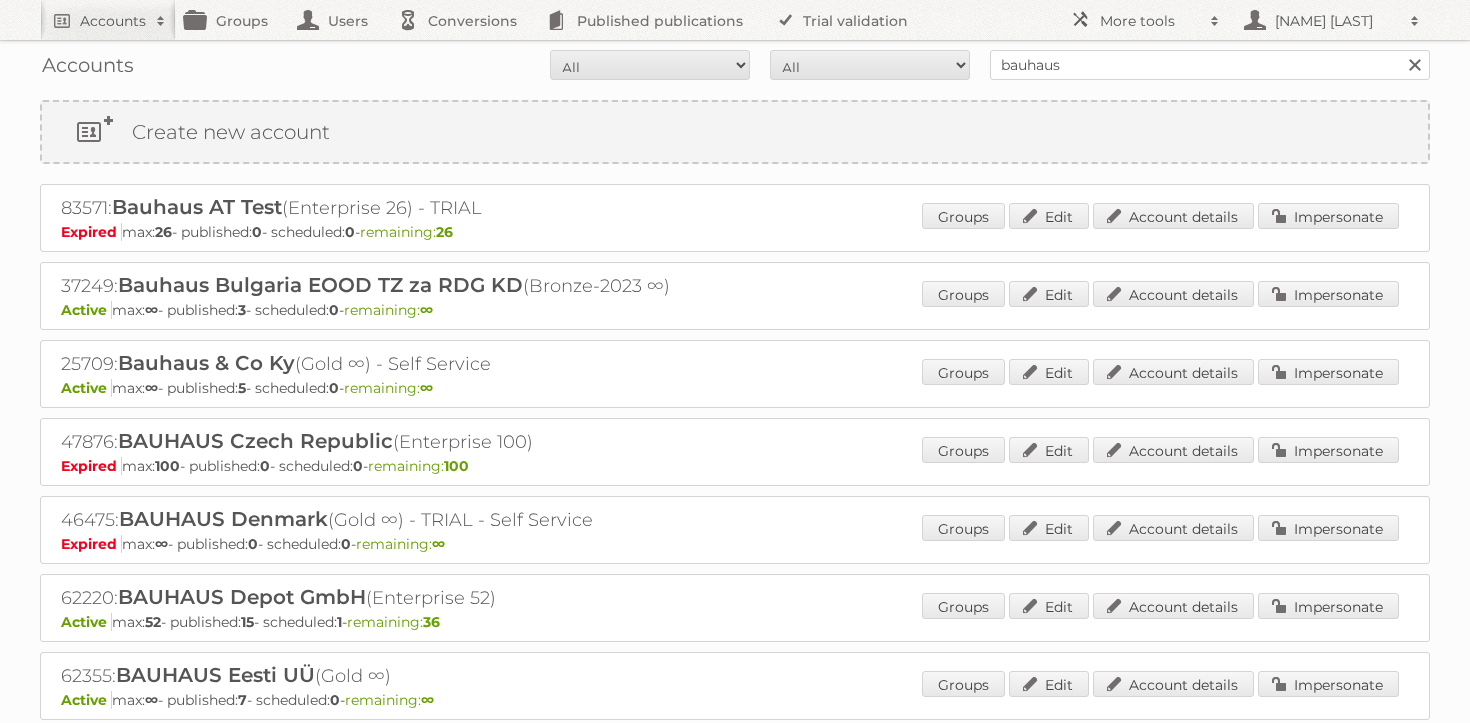 scroll, scrollTop: 0, scrollLeft: 0, axis: both 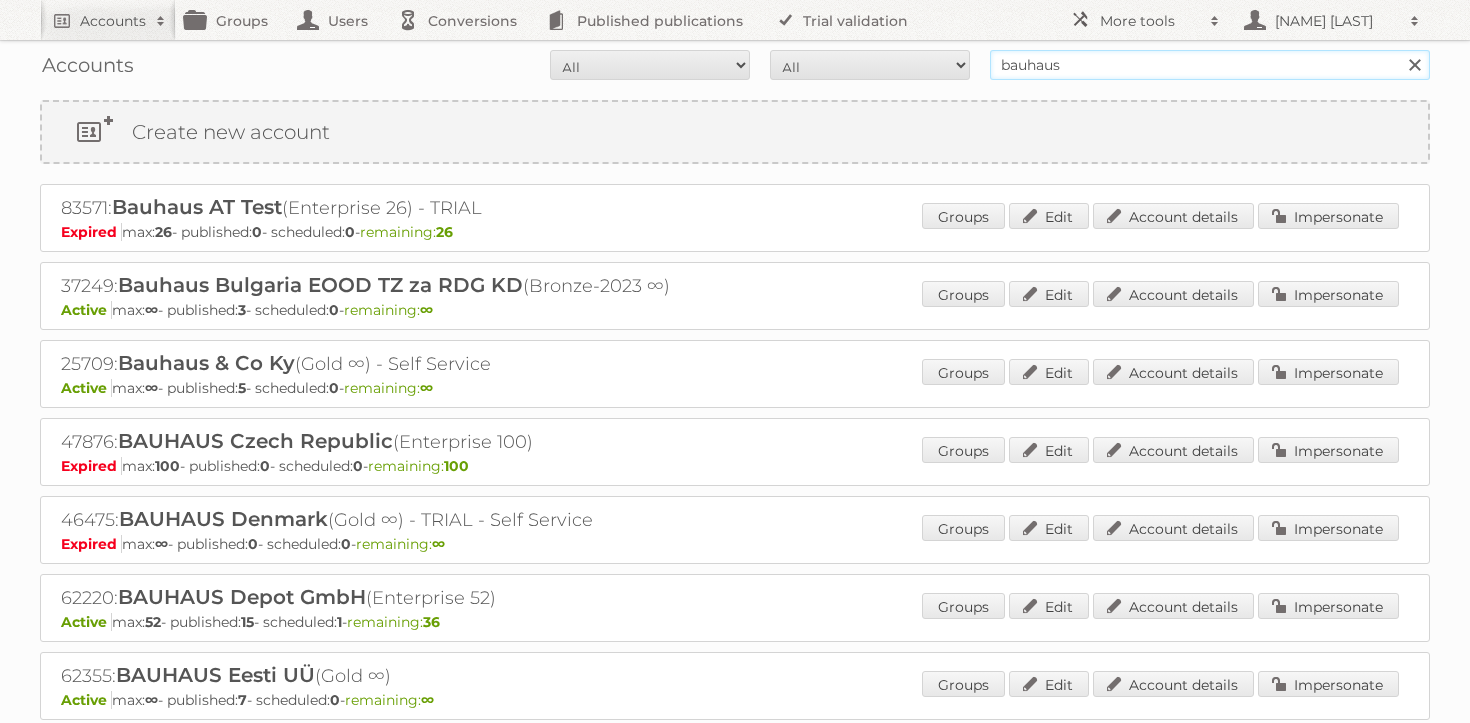 click on "bauhaus" at bounding box center (1210, 65) 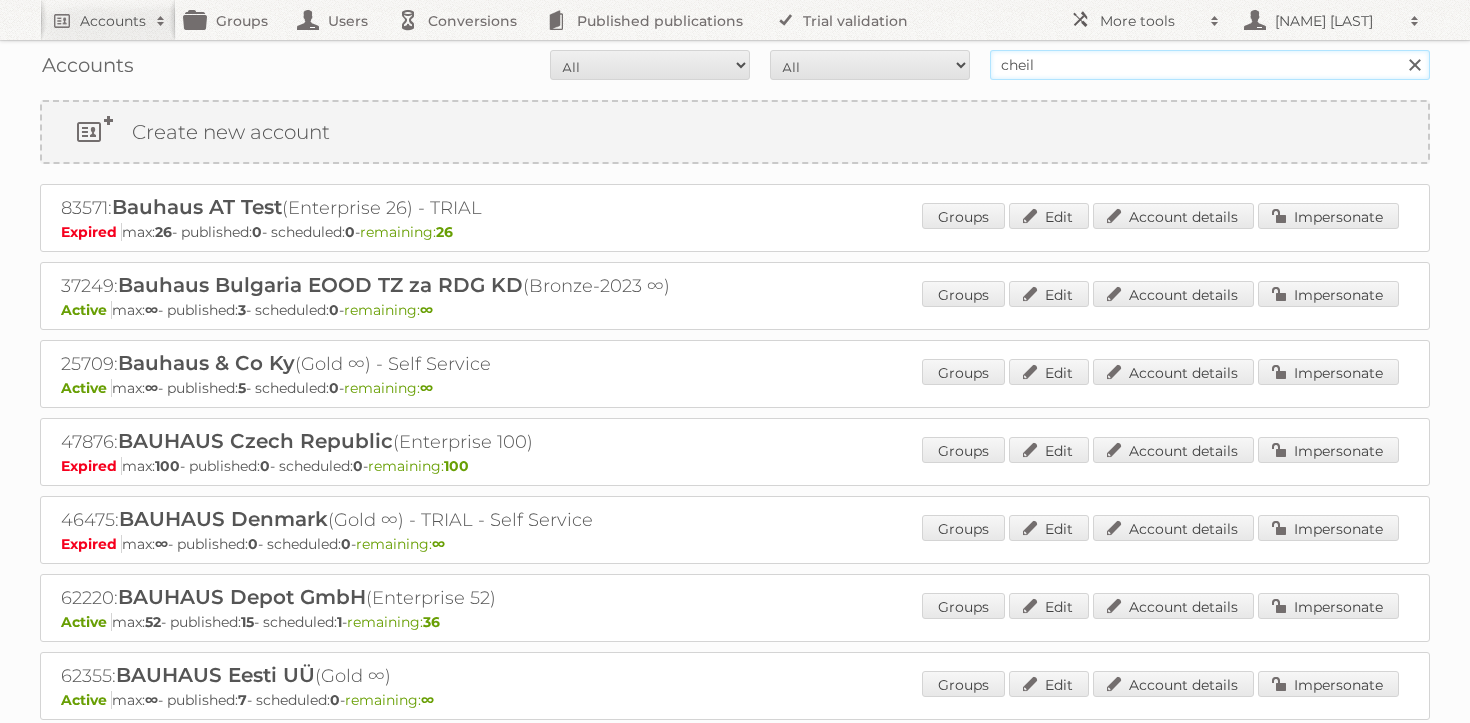 type on "cheil" 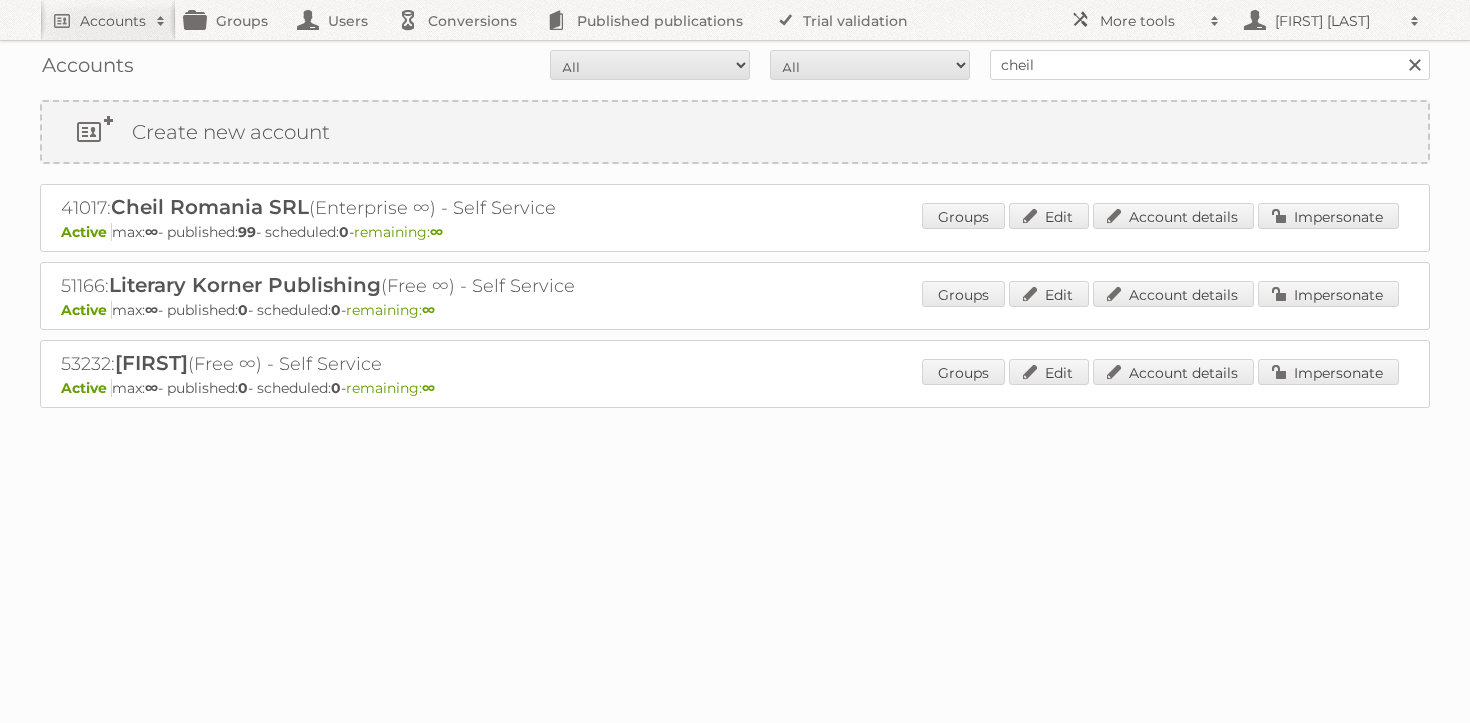 scroll, scrollTop: 0, scrollLeft: 0, axis: both 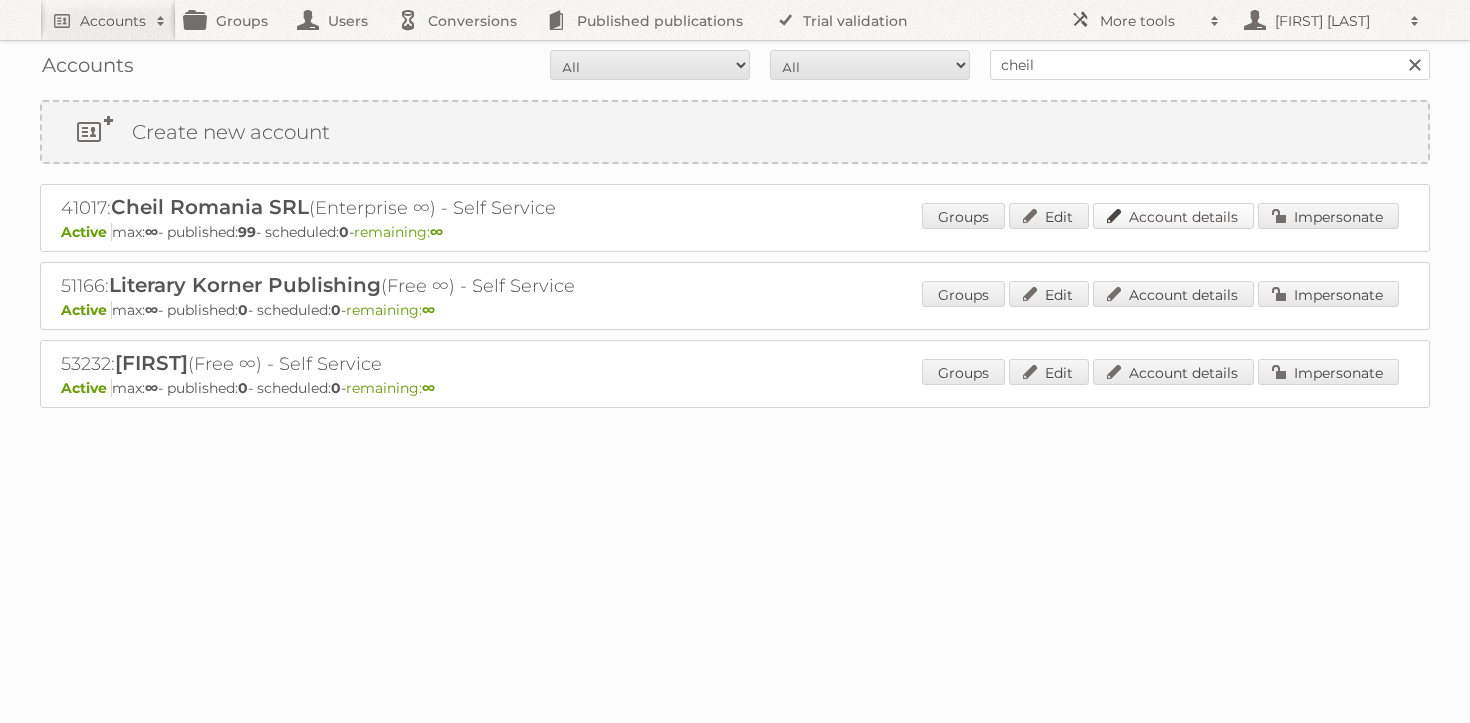 click on "Account details" at bounding box center [1173, 216] 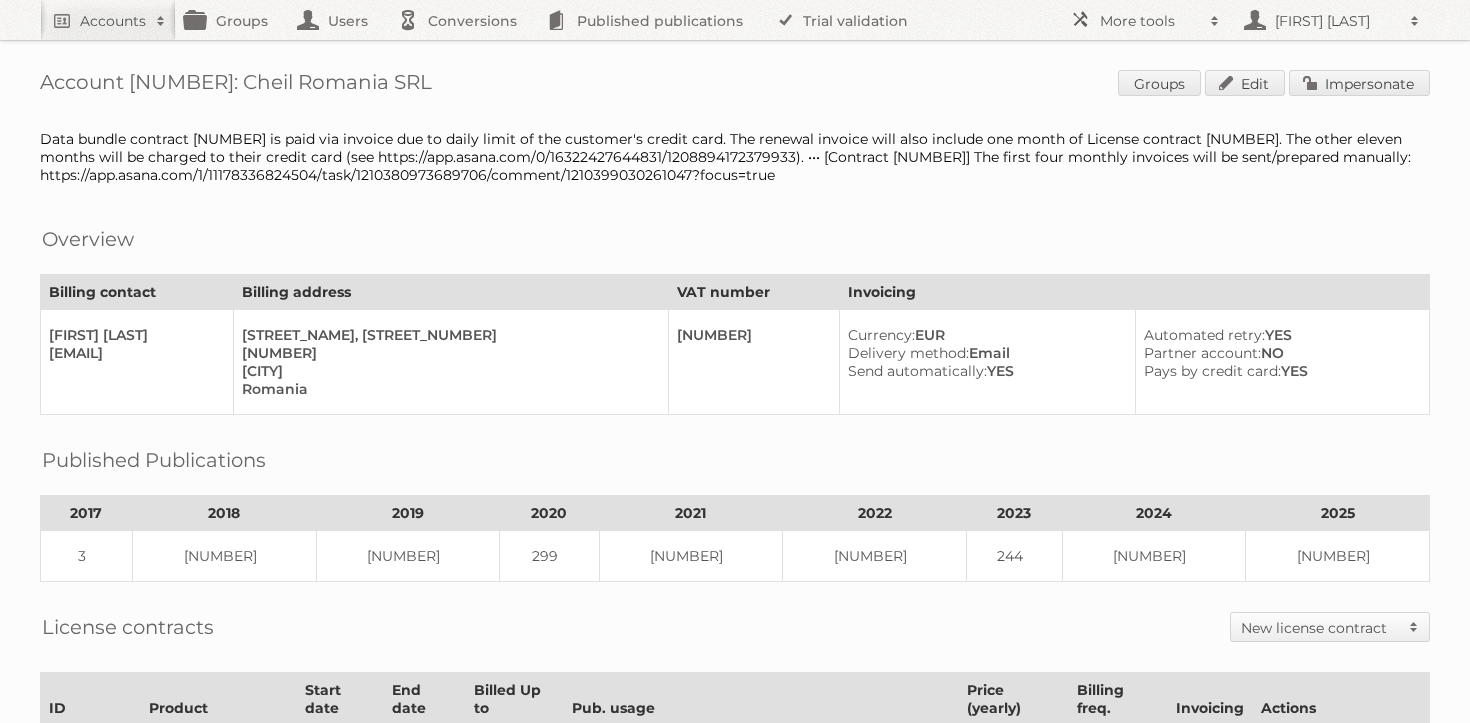 scroll, scrollTop: 0, scrollLeft: 0, axis: both 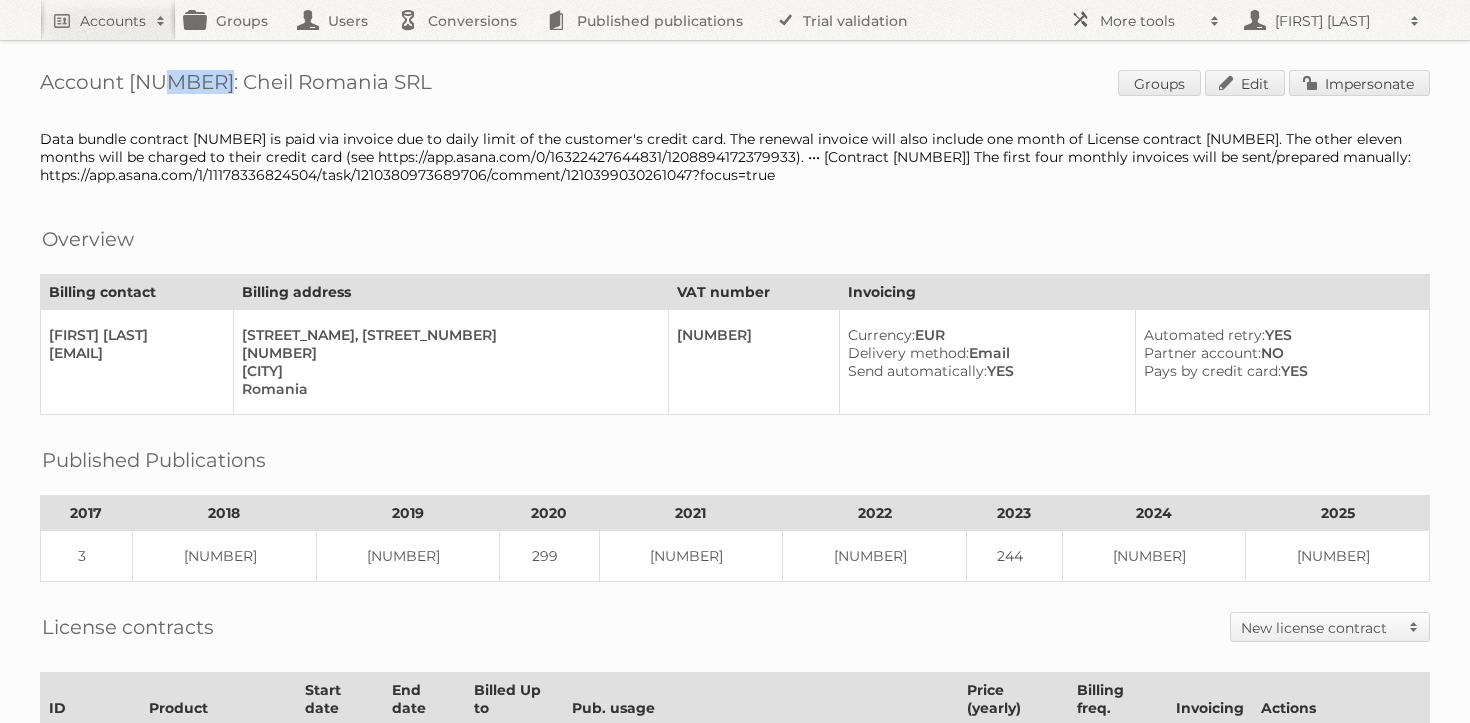 drag, startPoint x: 134, startPoint y: 79, endPoint x: 178, endPoint y: 79, distance: 44 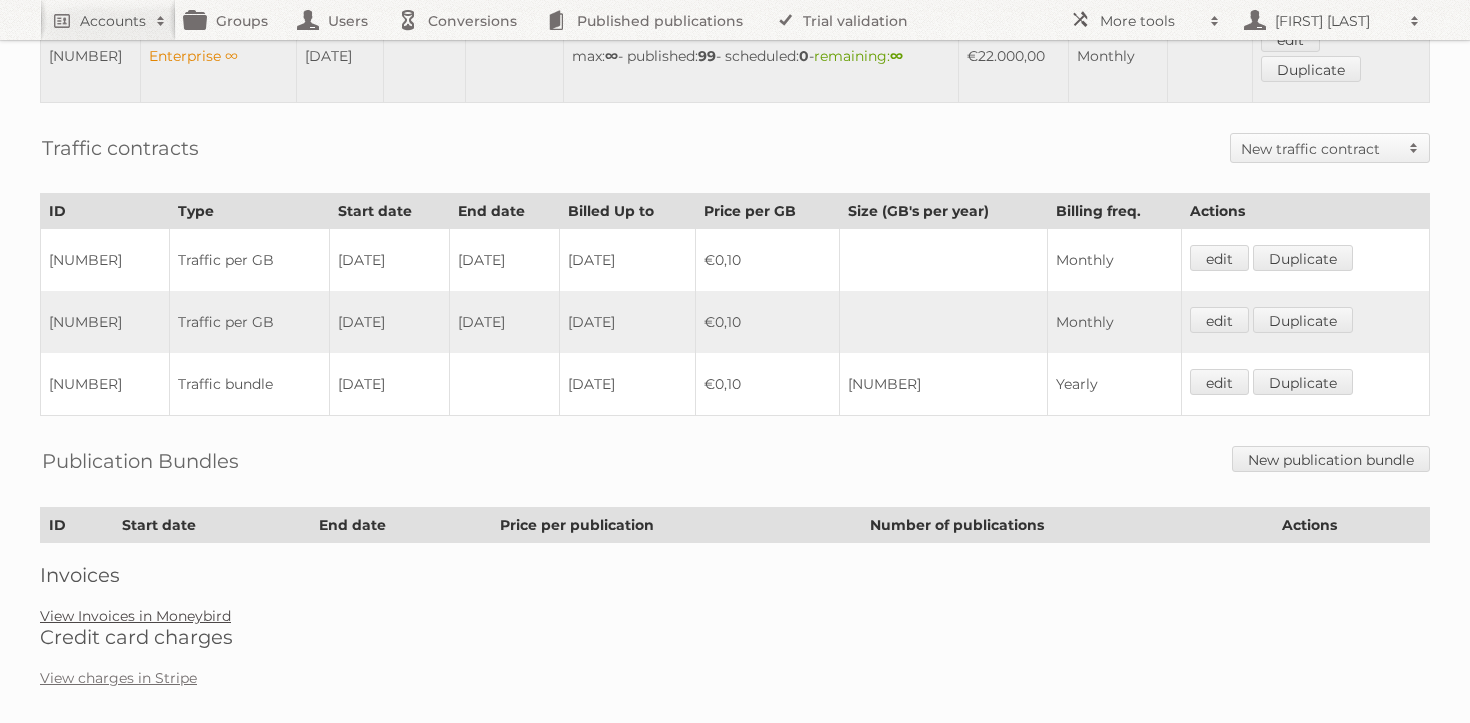 click on "View Invoices in Moneybird" at bounding box center (135, 616) 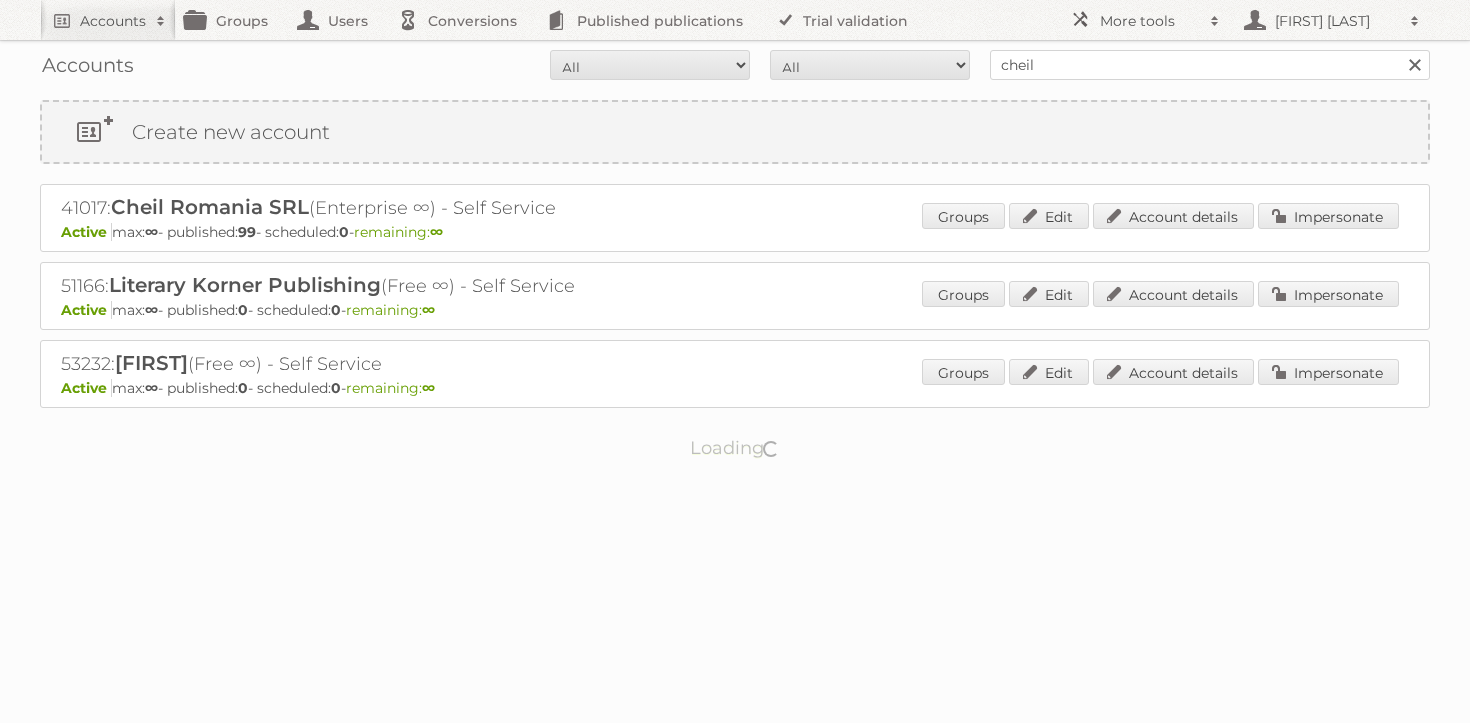 scroll, scrollTop: 0, scrollLeft: 0, axis: both 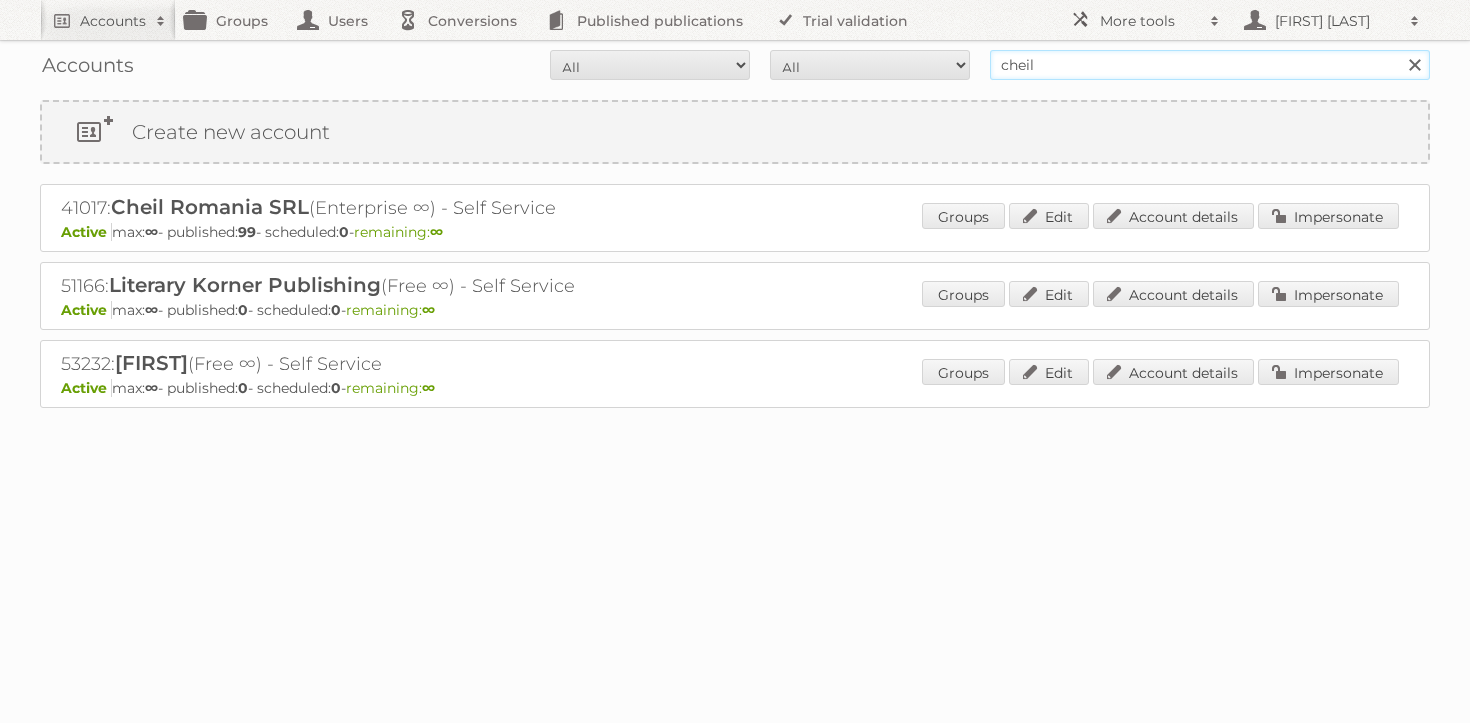 click on "cheil" at bounding box center (1210, 65) 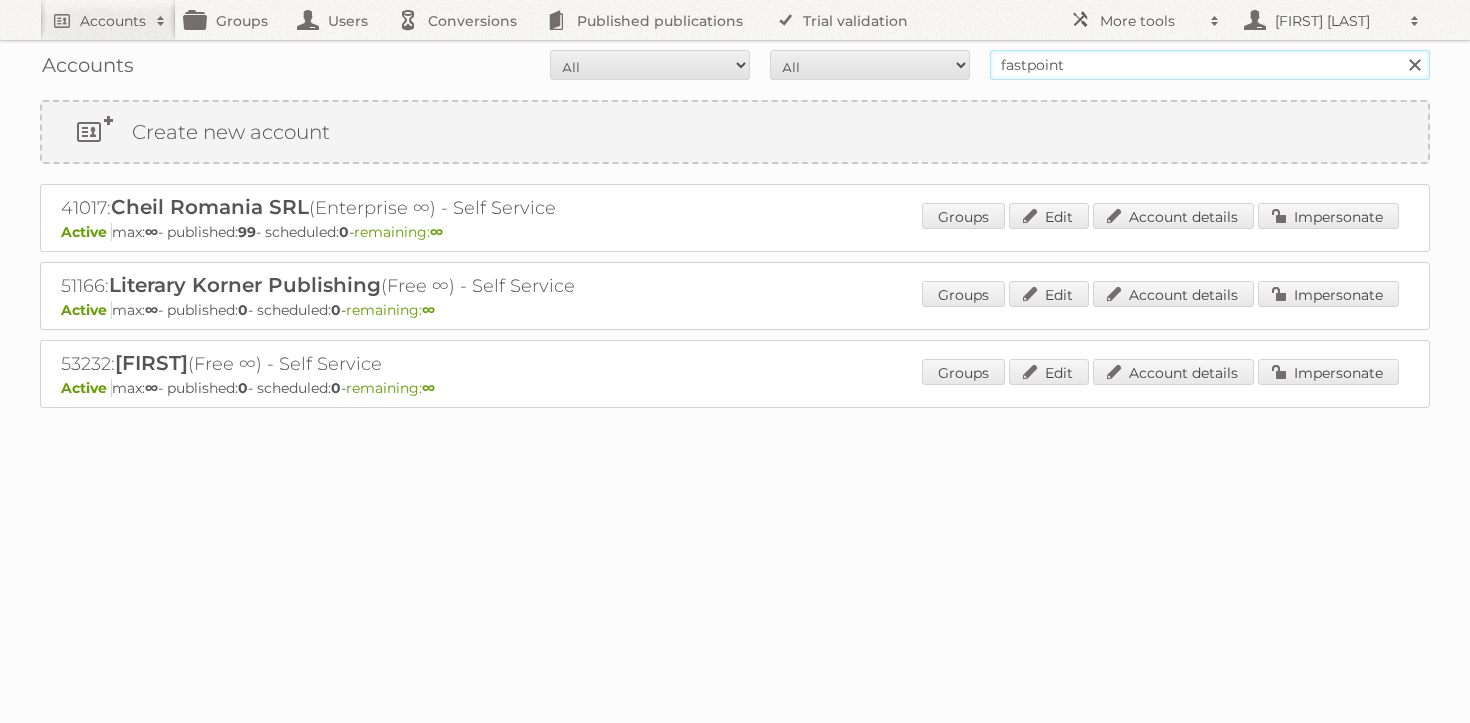 type on "fastpoint" 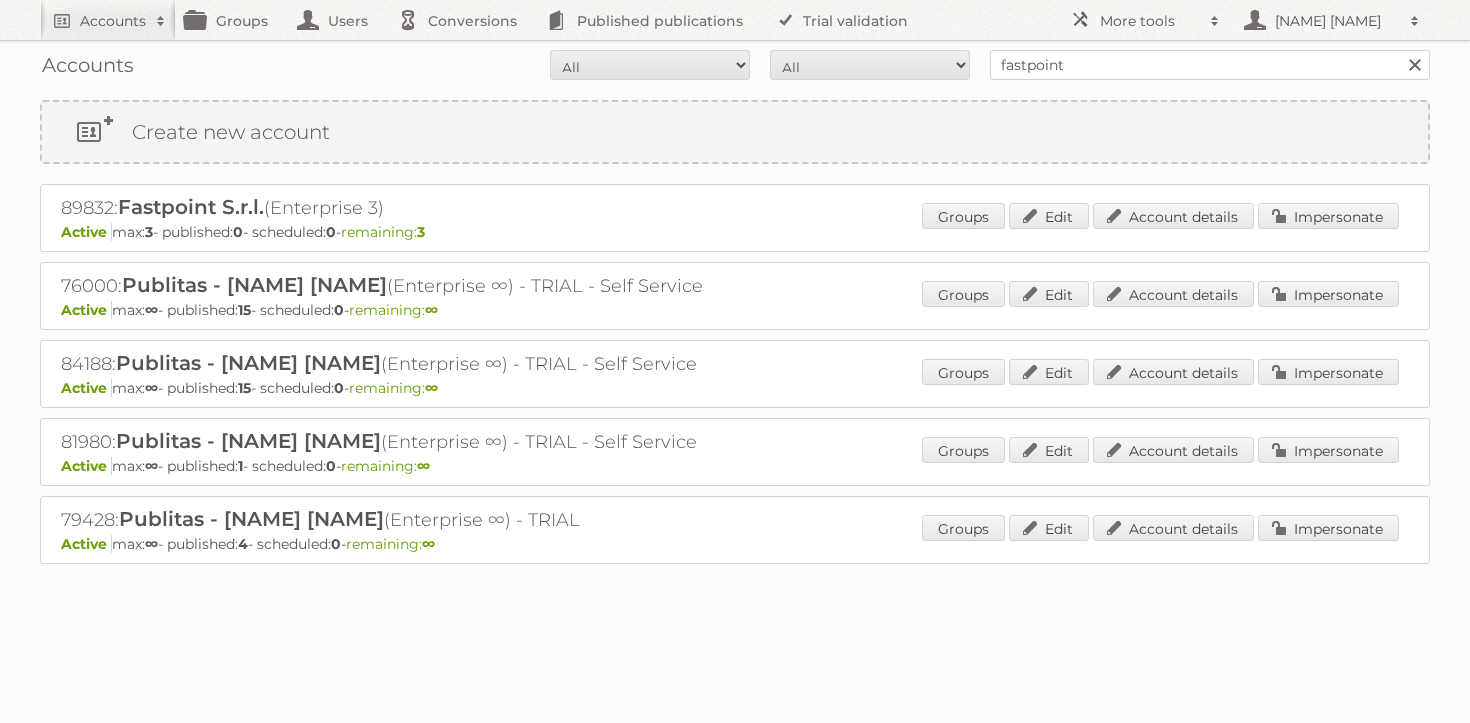 scroll, scrollTop: 0, scrollLeft: 0, axis: both 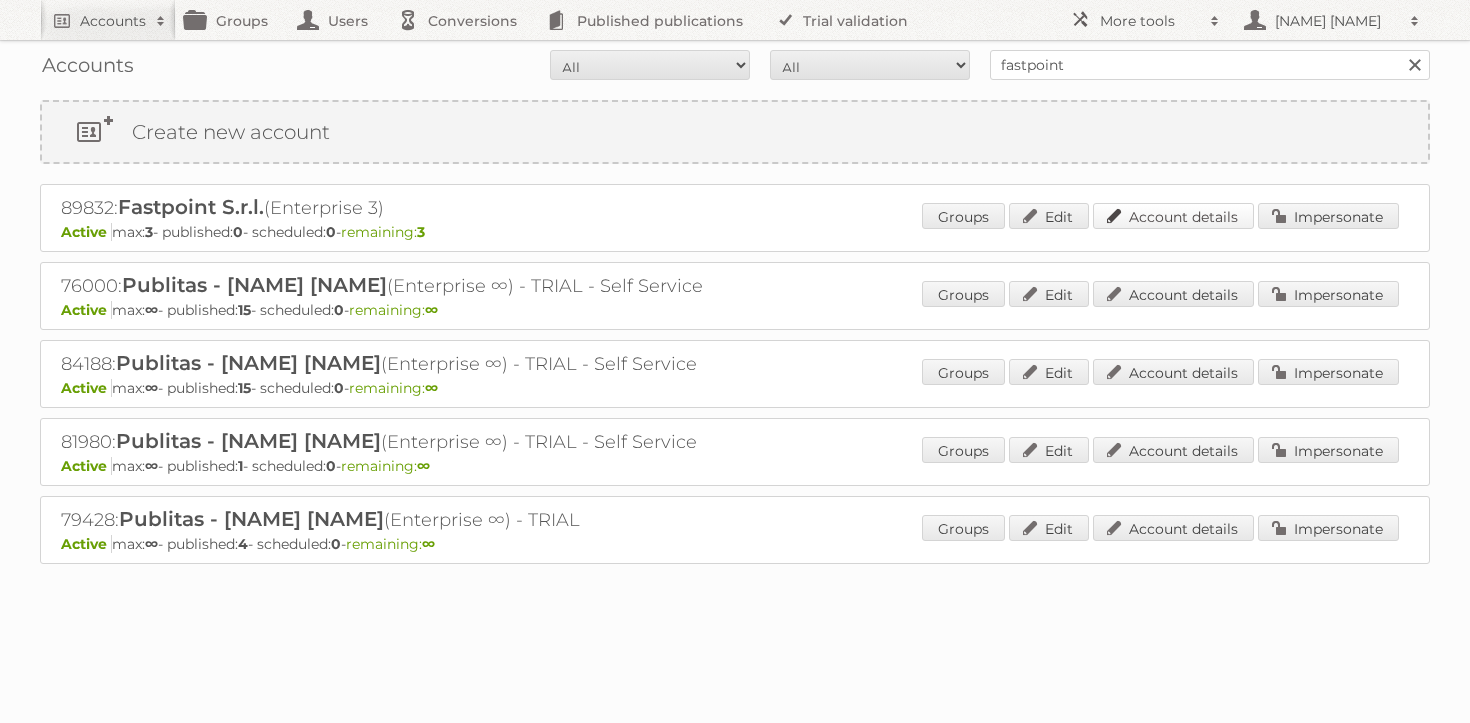click on "Account details" at bounding box center (1173, 216) 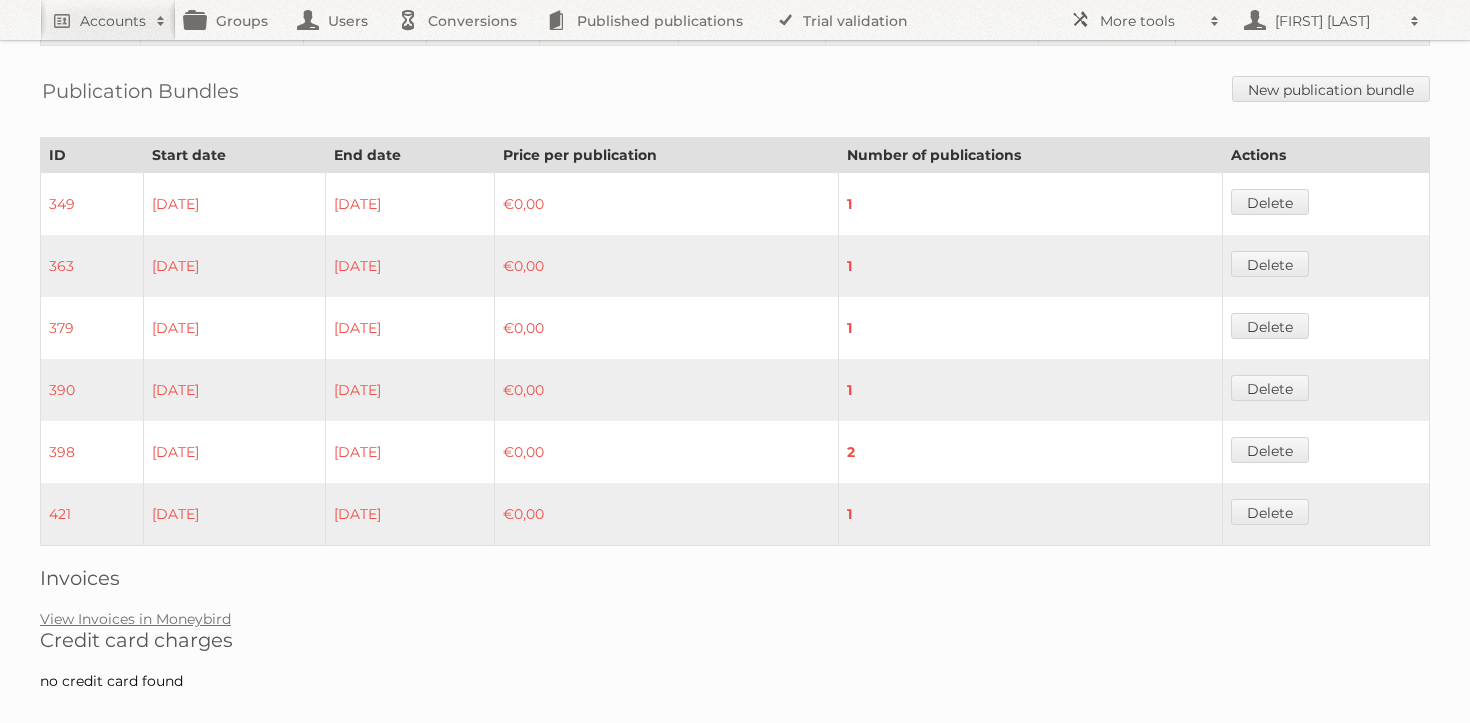 scroll, scrollTop: 1027, scrollLeft: 0, axis: vertical 